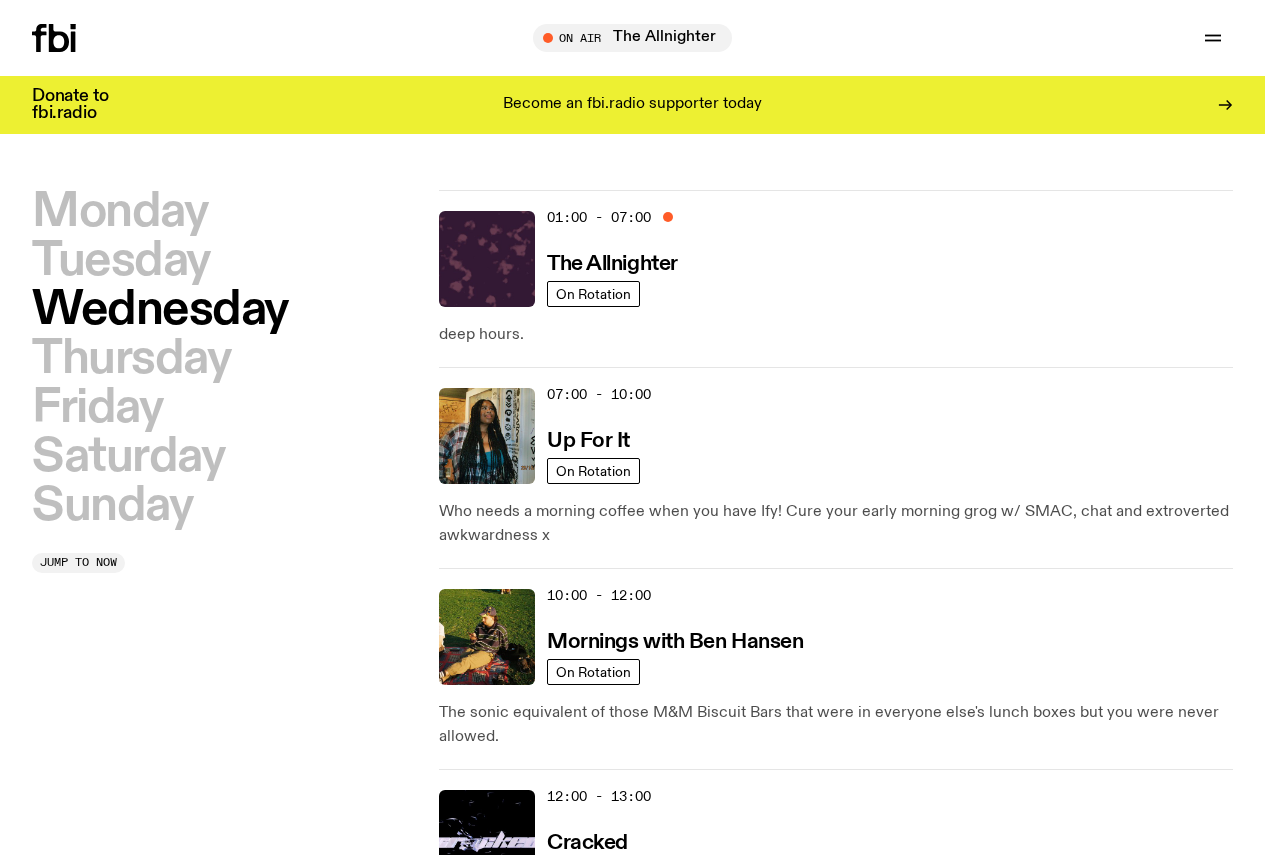 scroll, scrollTop: 0, scrollLeft: 0, axis: both 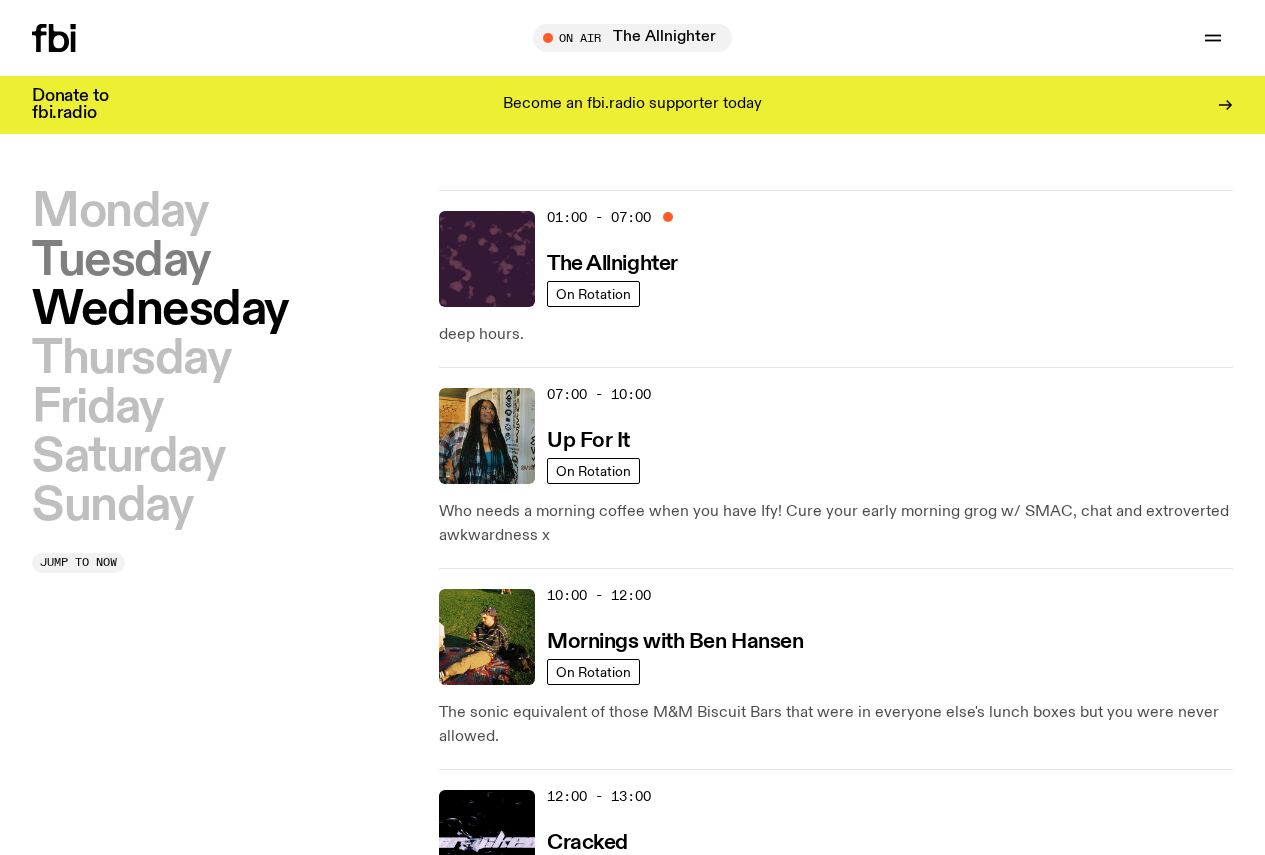 click on "Tuesday" at bounding box center (121, 261) 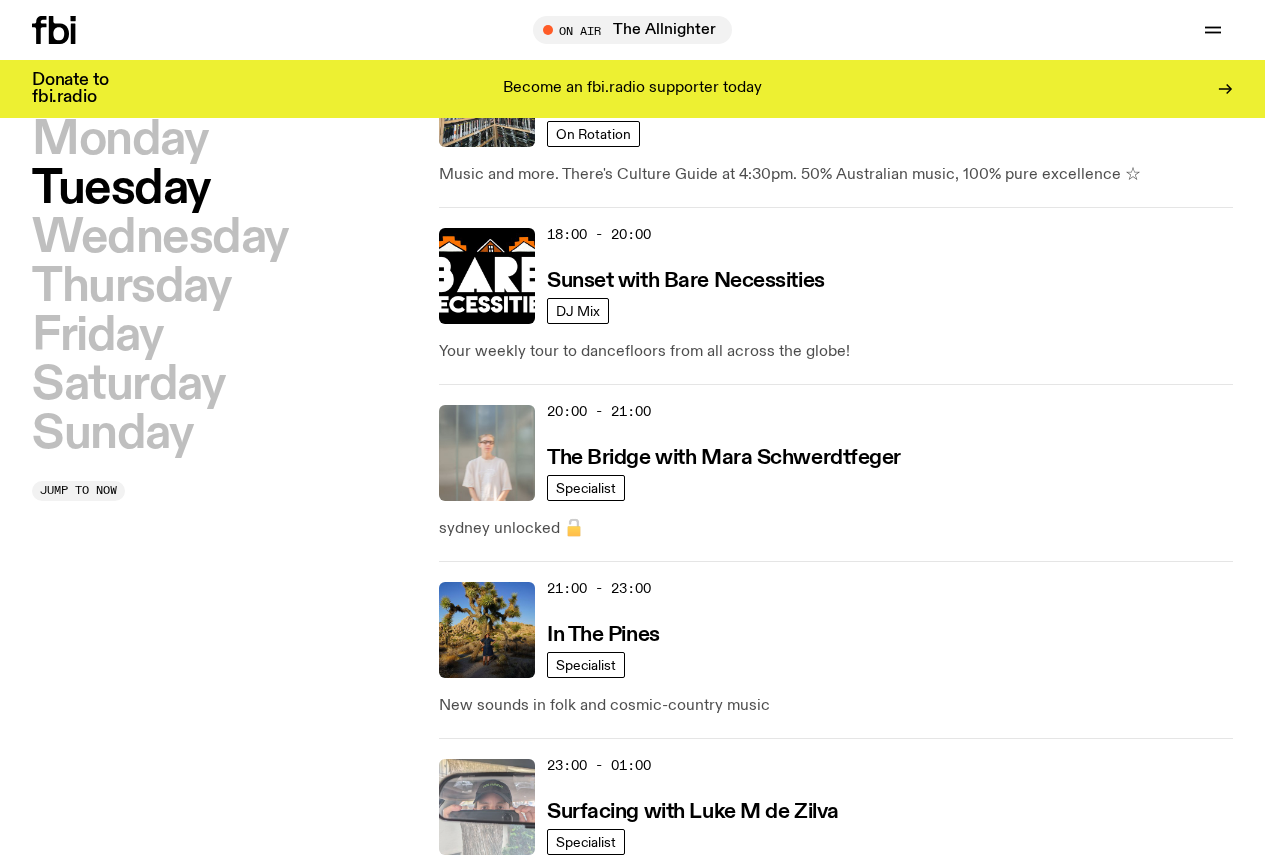 scroll, scrollTop: 1056, scrollLeft: 0, axis: vertical 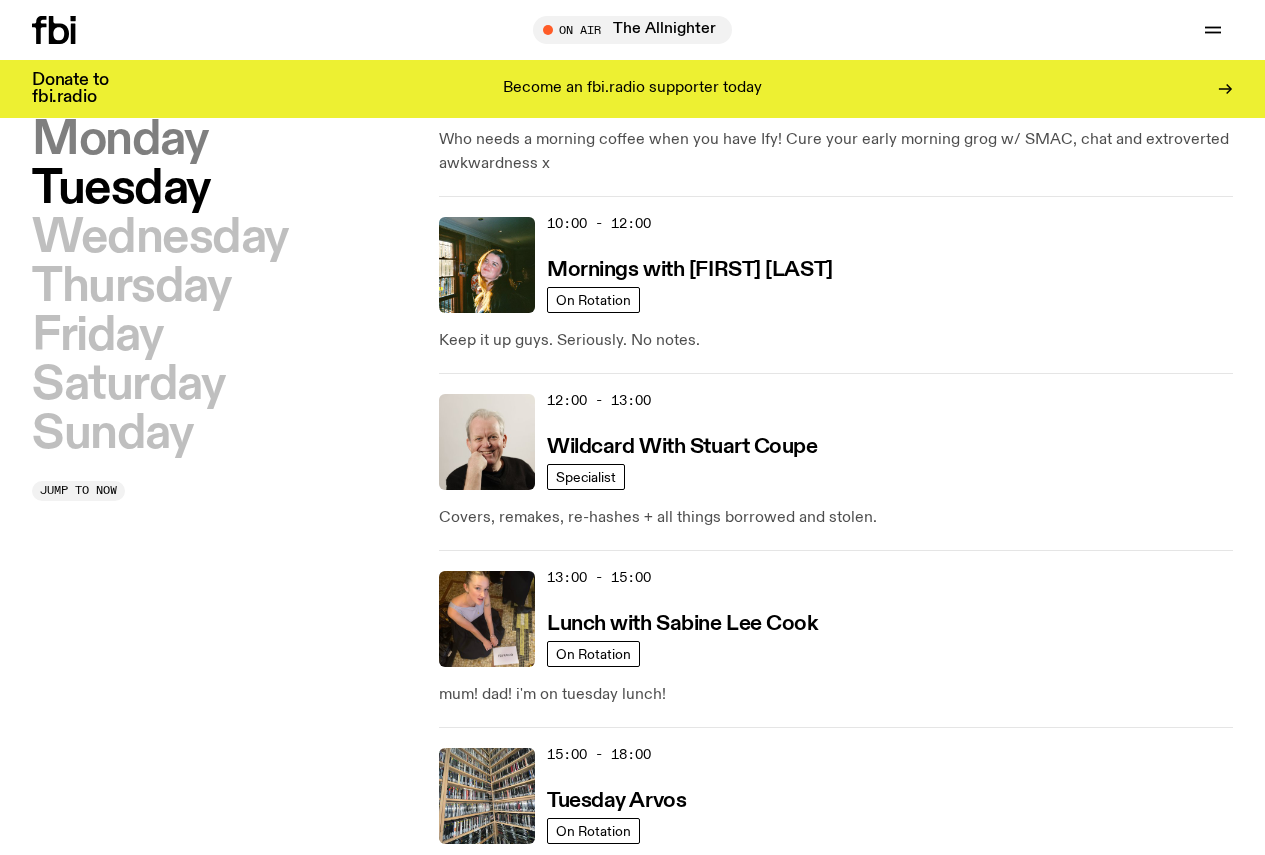 click on "Monday" at bounding box center (119, 140) 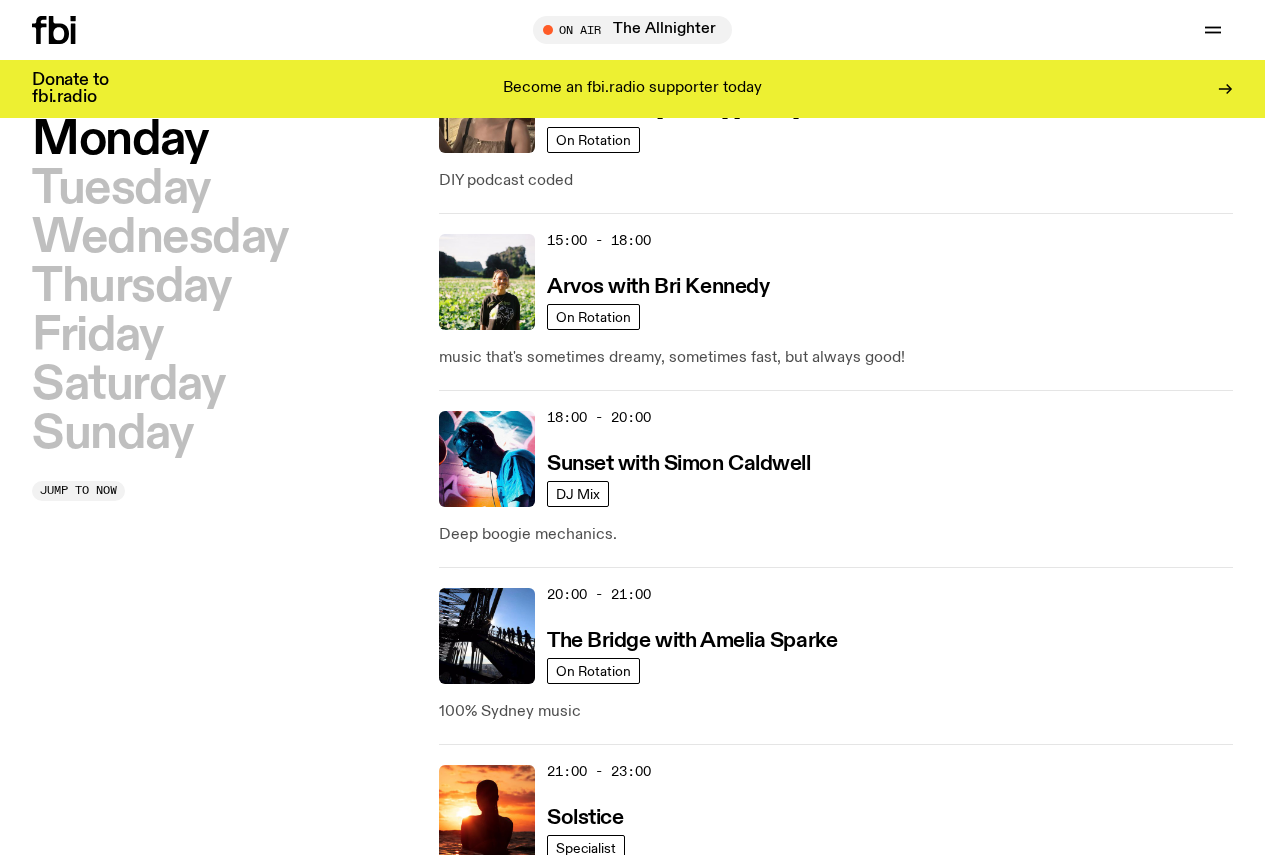 scroll, scrollTop: 656, scrollLeft: 0, axis: vertical 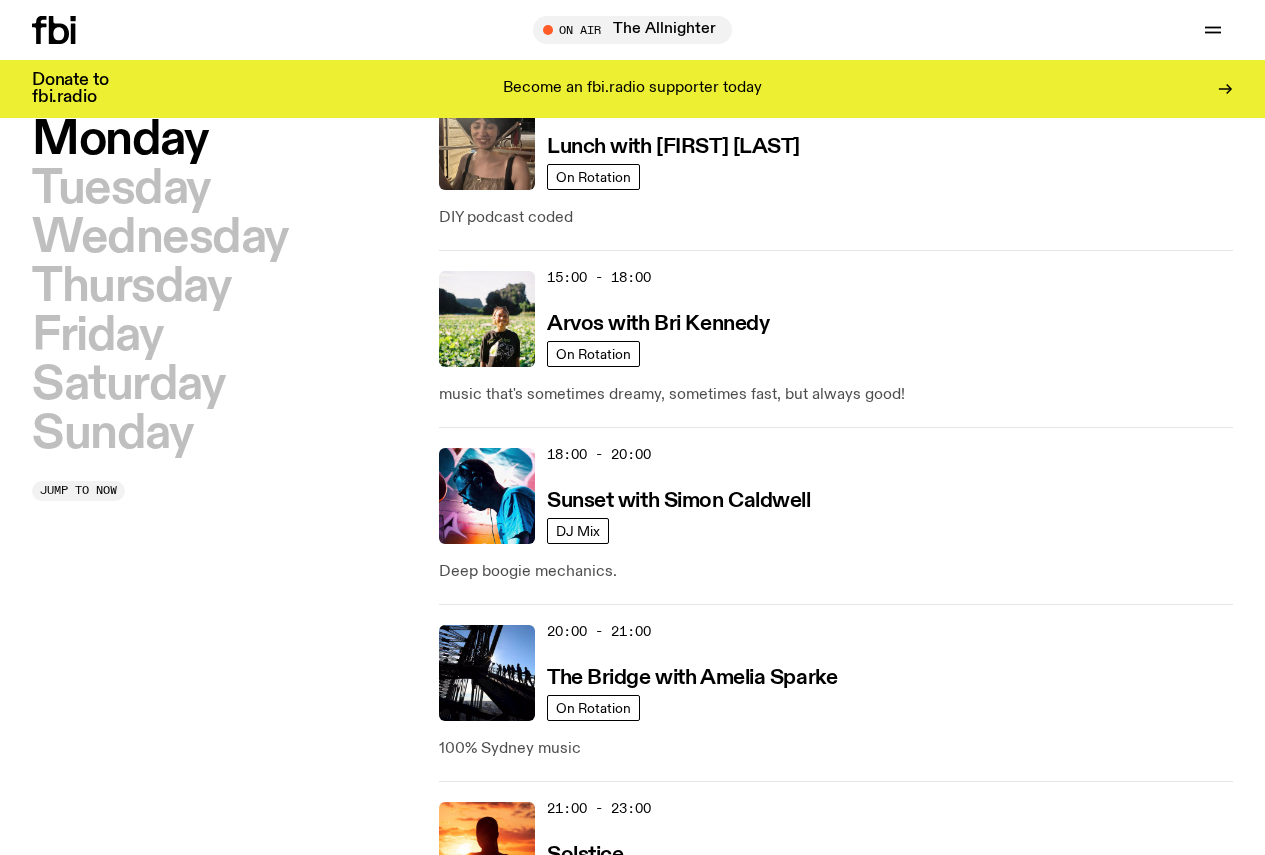 click on "Monday" at bounding box center (119, 140) 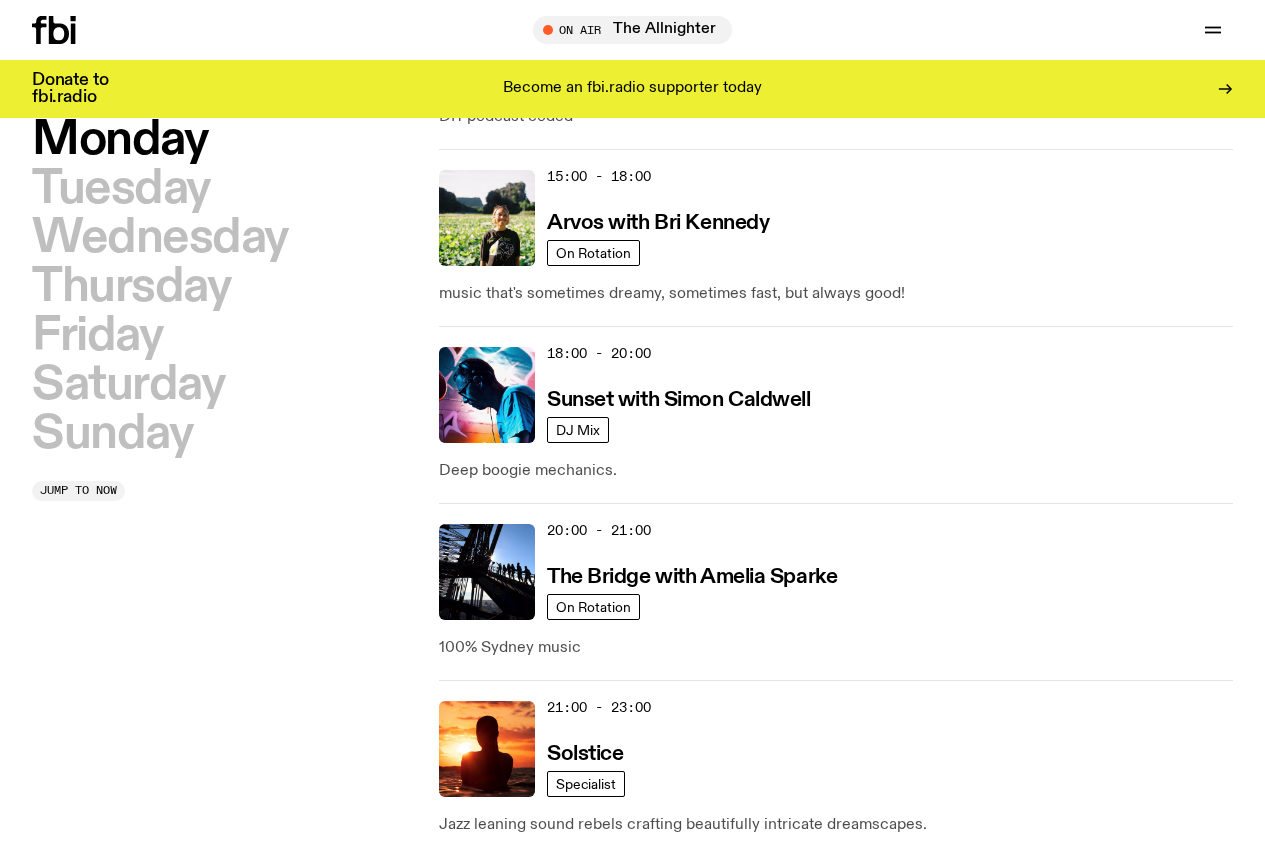 scroll, scrollTop: 756, scrollLeft: 0, axis: vertical 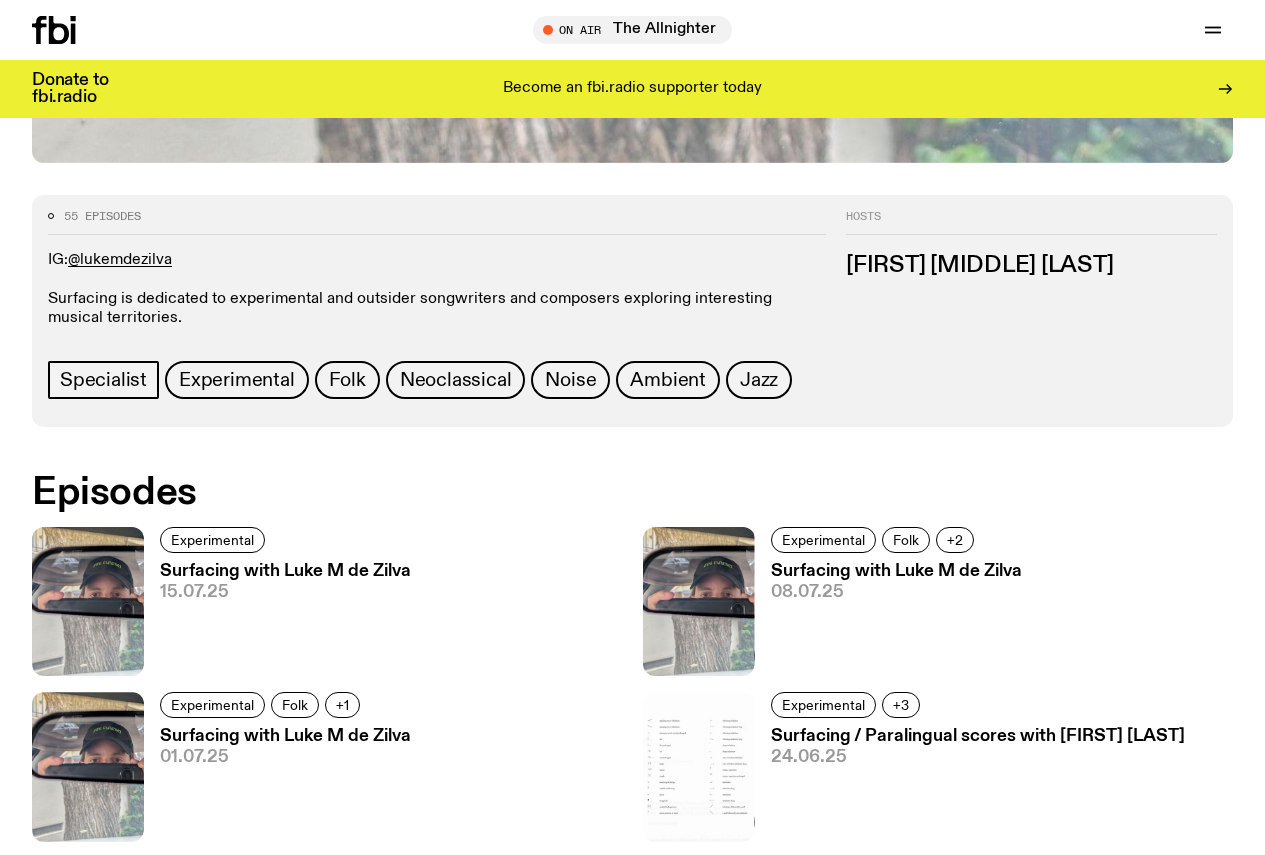 click on "Surfacing with Luke M de Zilva" at bounding box center [285, 571] 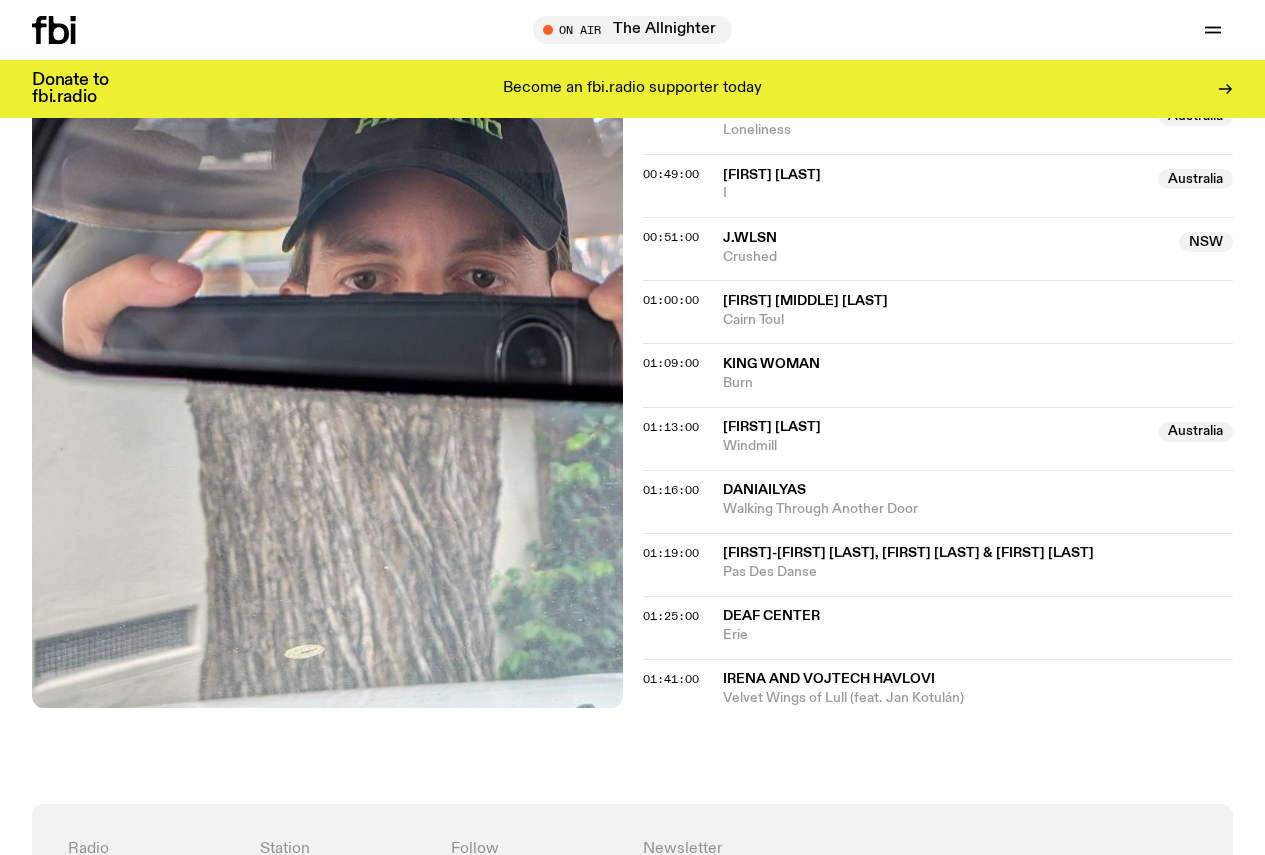 scroll, scrollTop: 1692, scrollLeft: 0, axis: vertical 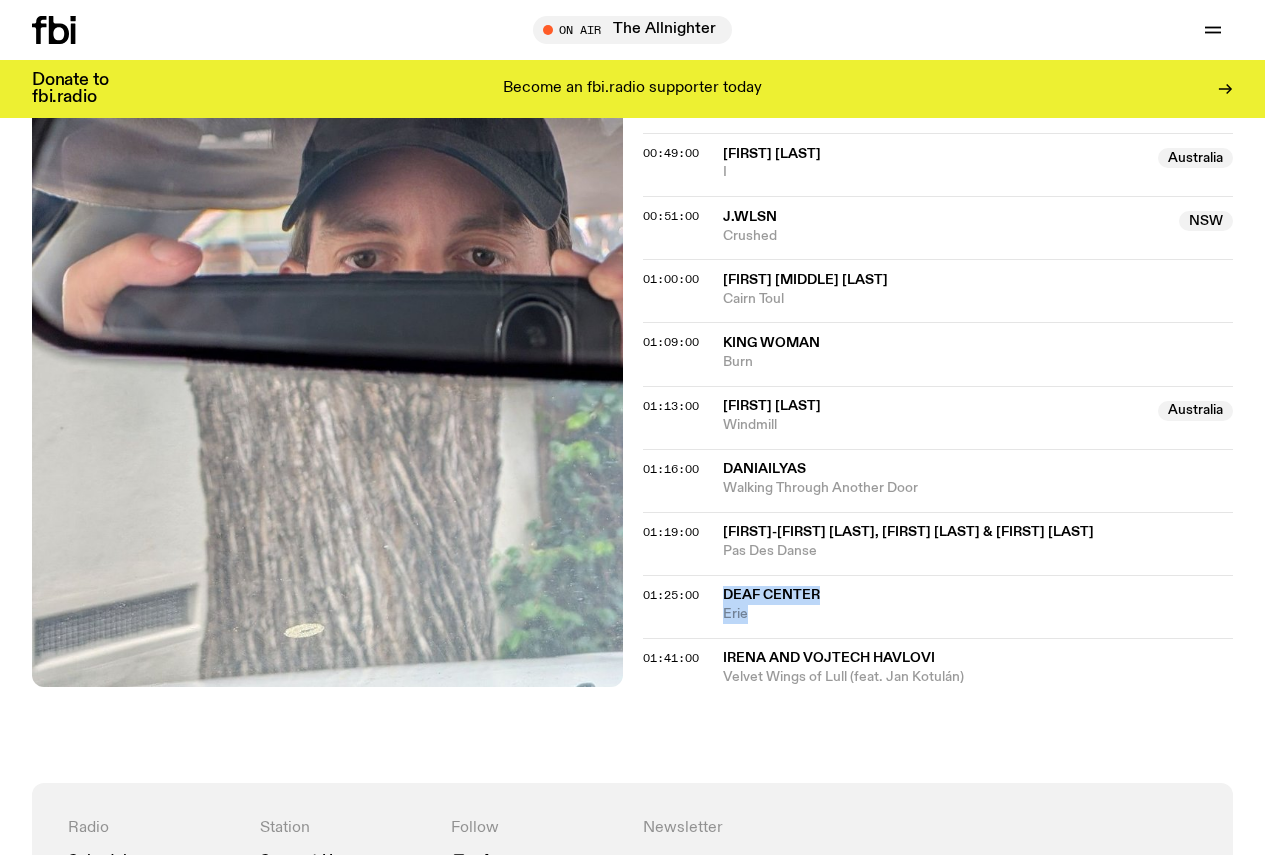 drag, startPoint x: 728, startPoint y: 701, endPoint x: 778, endPoint y: 730, distance: 57.801384 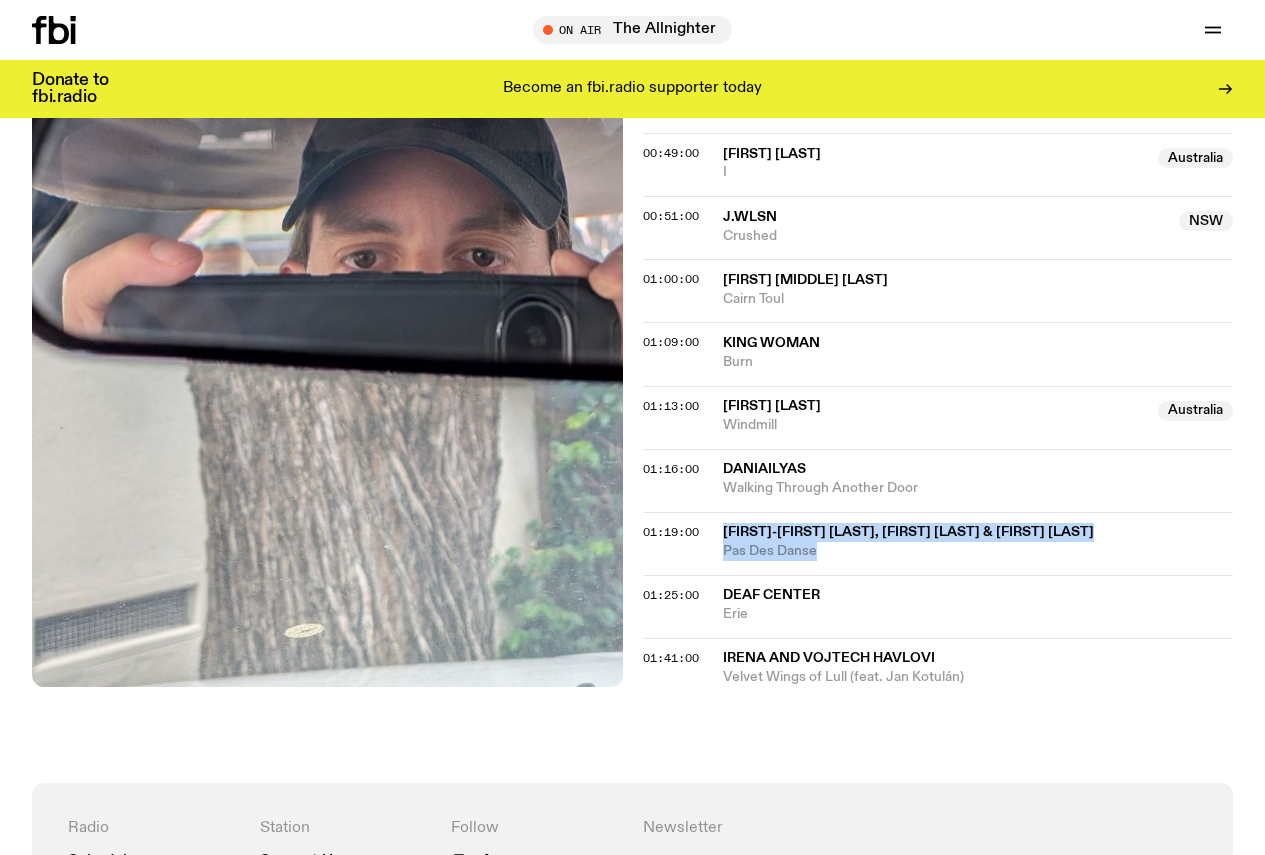 drag, startPoint x: 724, startPoint y: 647, endPoint x: 841, endPoint y: 678, distance: 121.037186 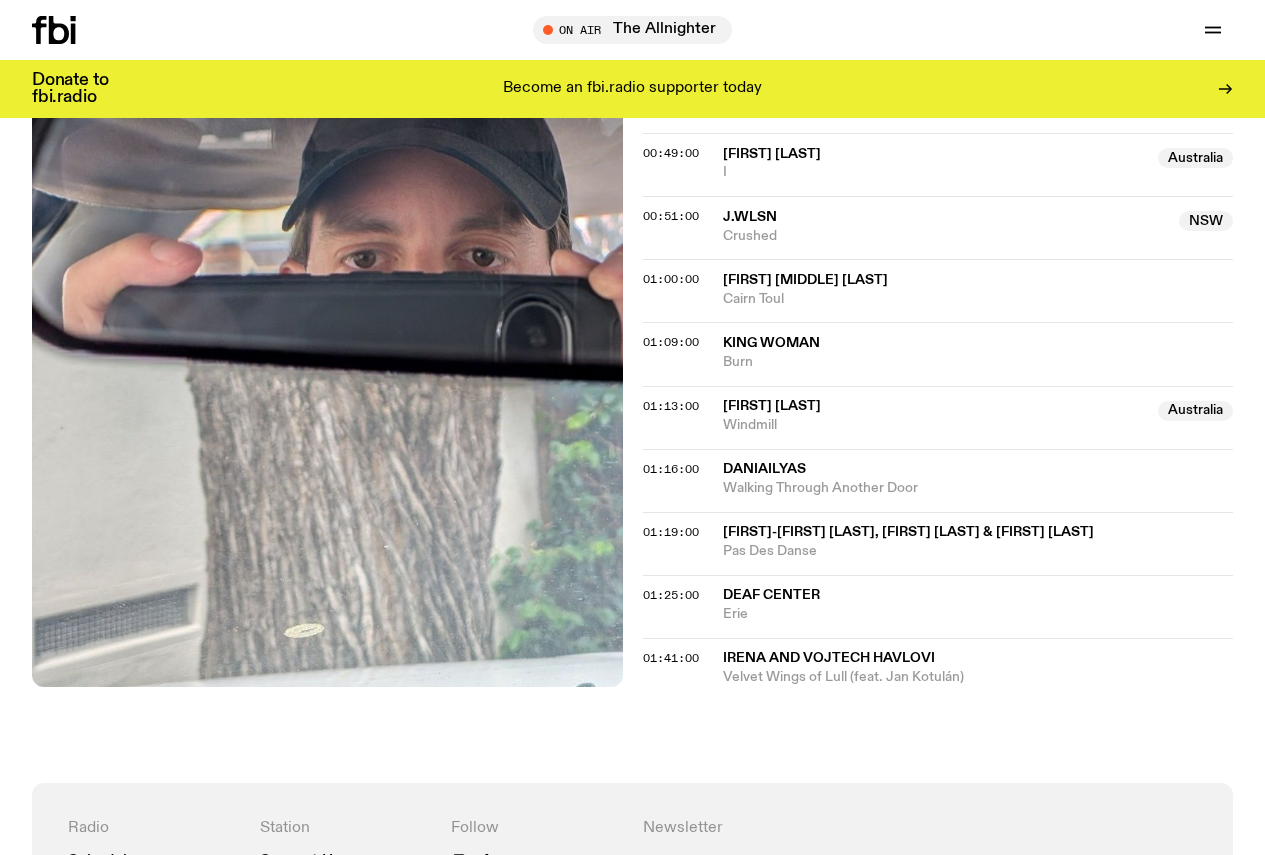 click on "01:13:00" at bounding box center [683, 406] 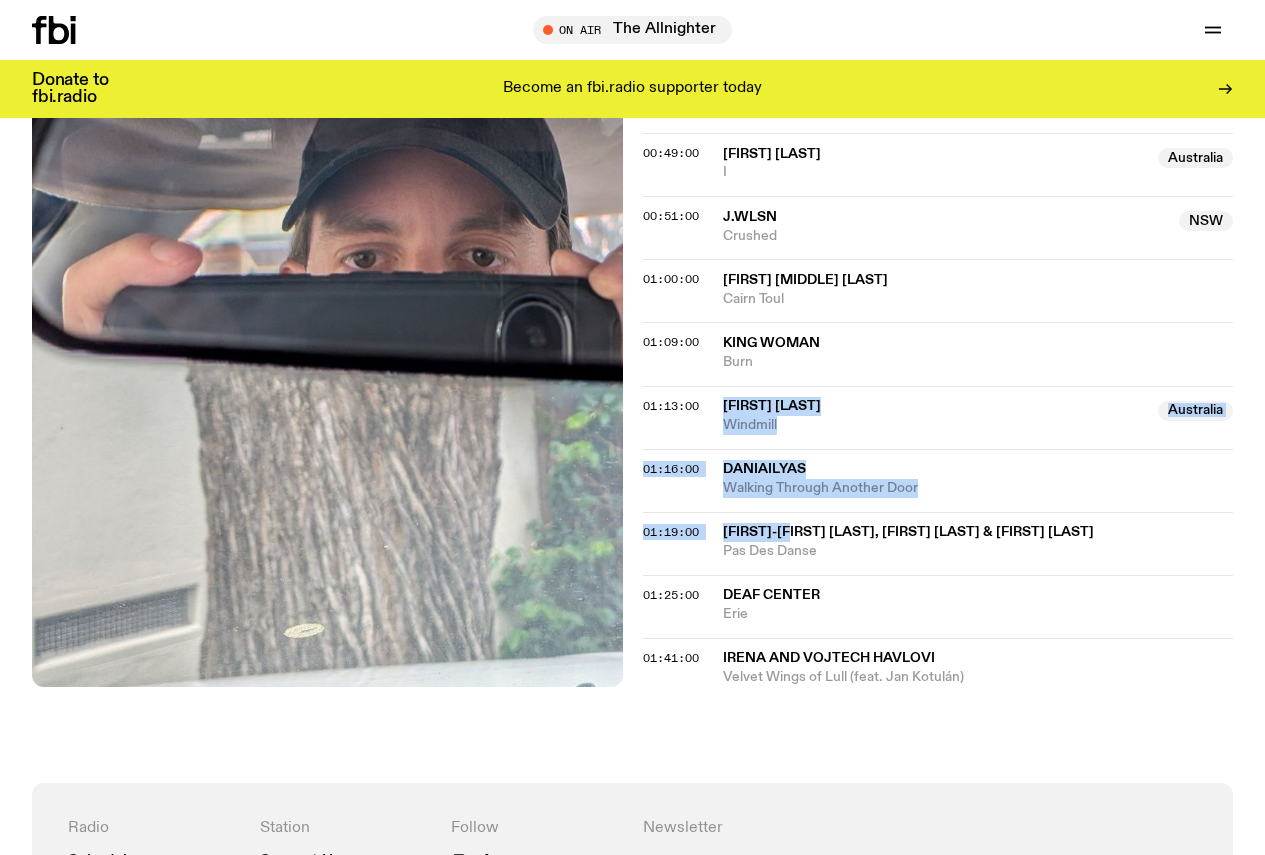 drag, startPoint x: 722, startPoint y: 518, endPoint x: 817, endPoint y: 657, distance: 168.3627 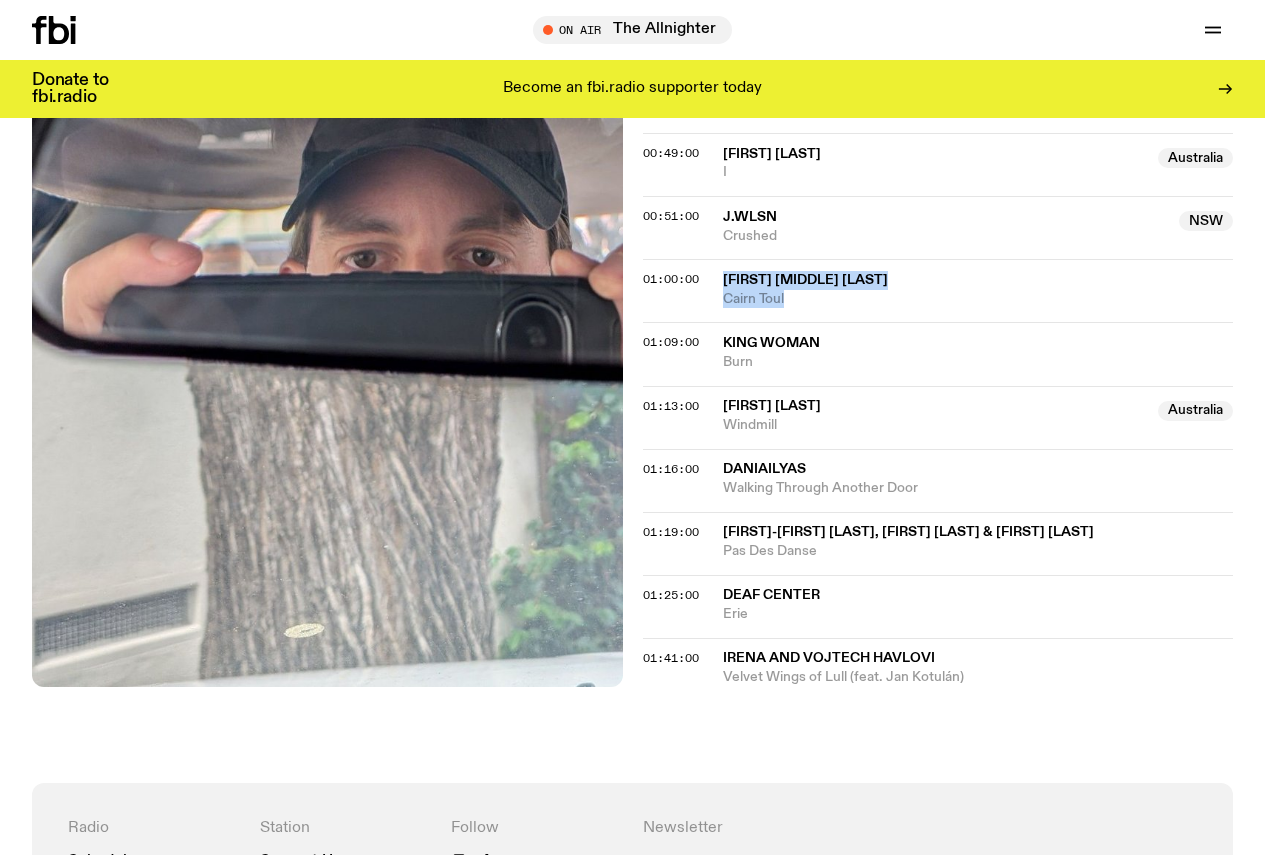 drag, startPoint x: 715, startPoint y: 390, endPoint x: 835, endPoint y: 425, distance: 125 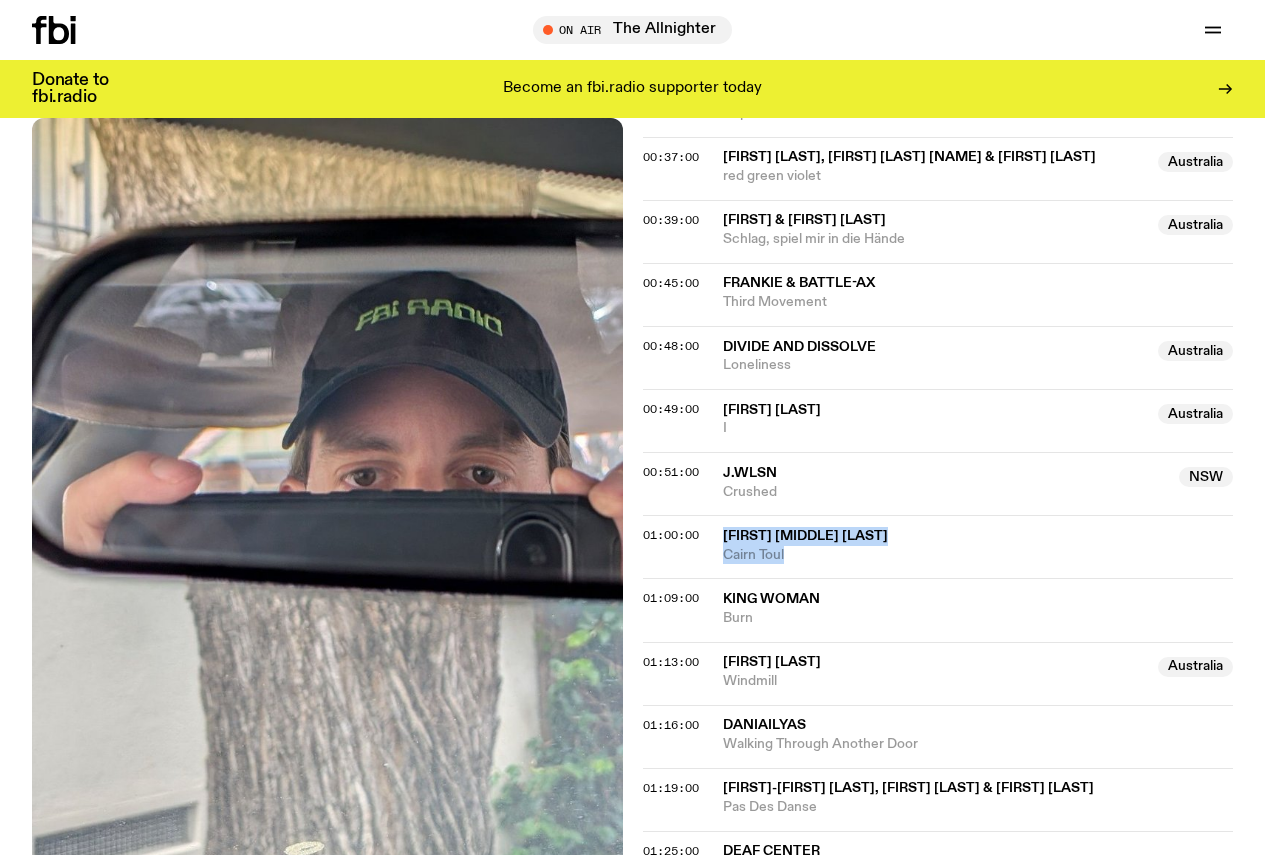 scroll, scrollTop: 1392, scrollLeft: 0, axis: vertical 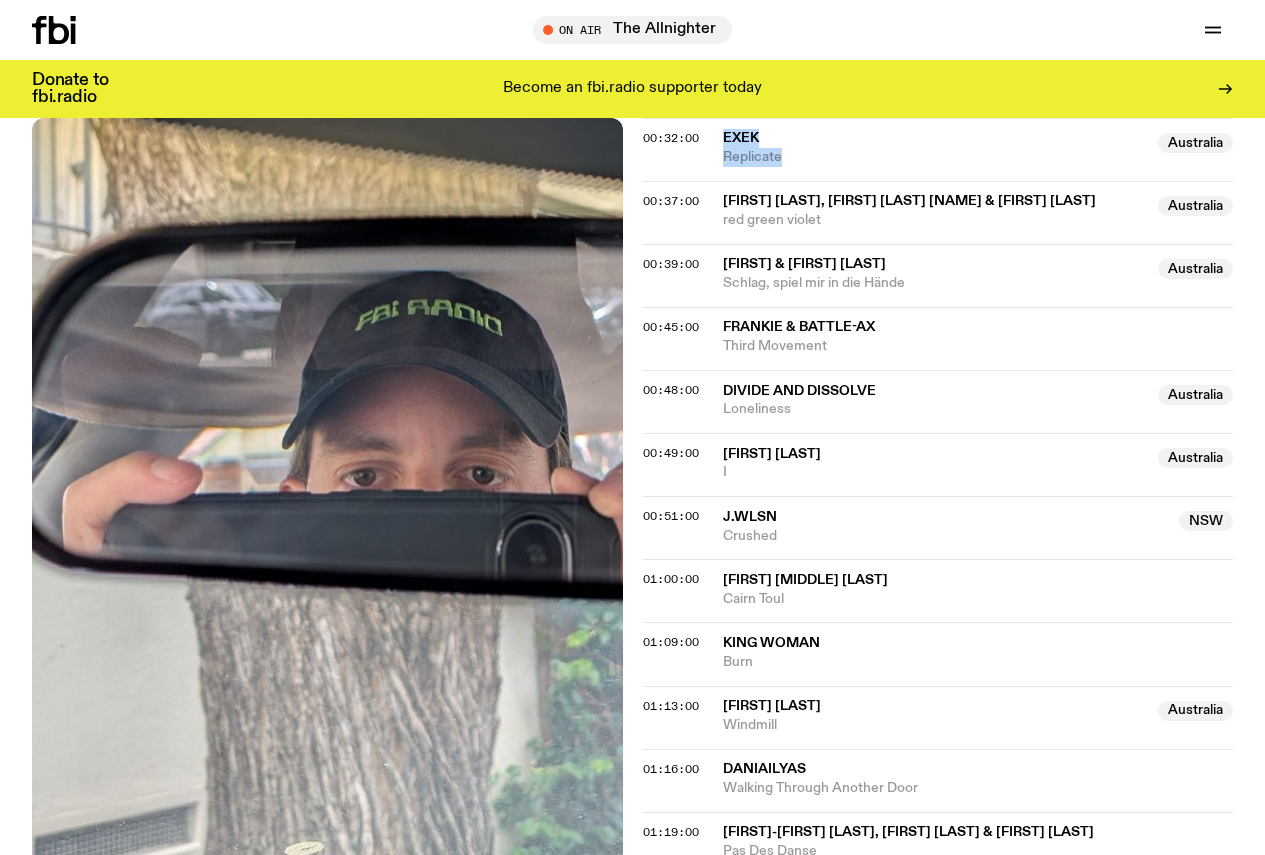 drag, startPoint x: 722, startPoint y: 249, endPoint x: 788, endPoint y: 275, distance: 70.93659 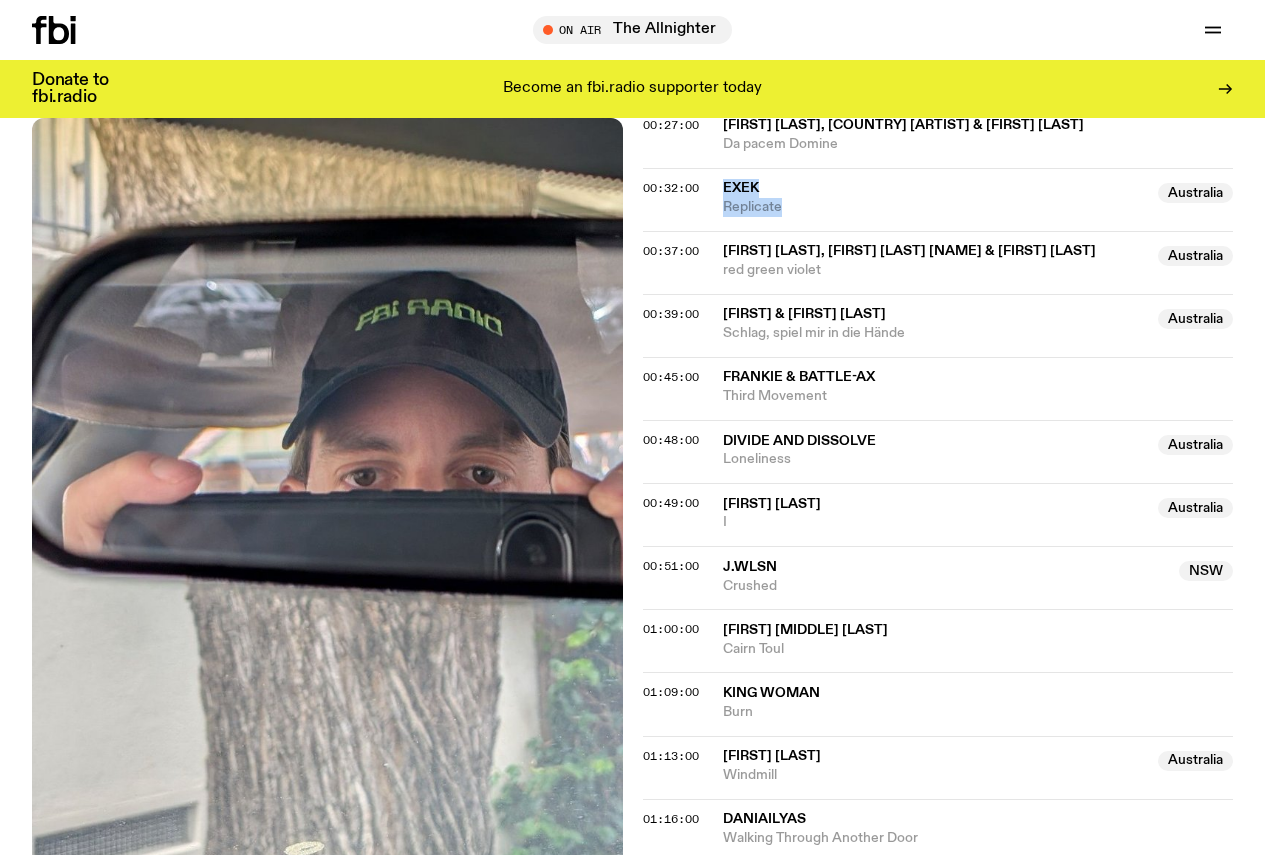 scroll, scrollTop: 1192, scrollLeft: 0, axis: vertical 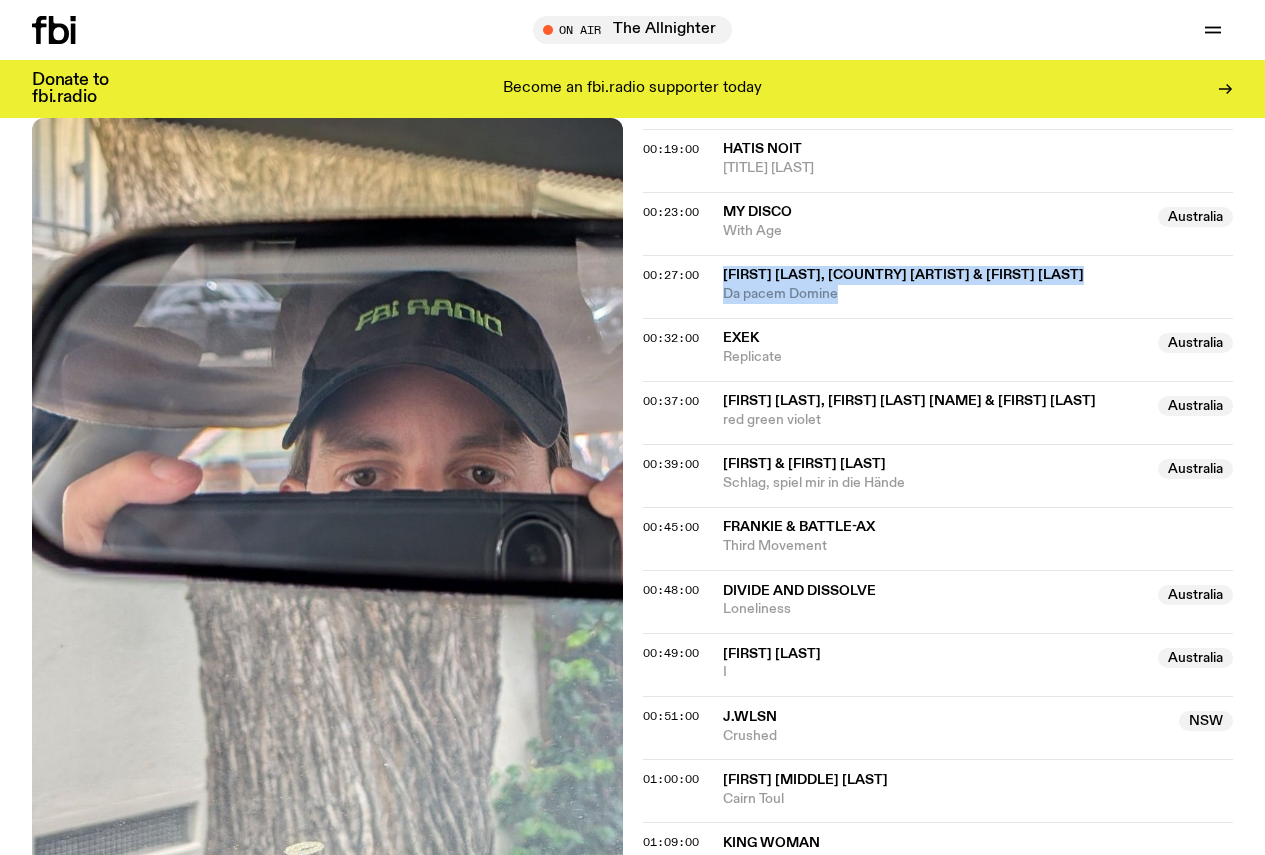 drag, startPoint x: 723, startPoint y: 388, endPoint x: 884, endPoint y: 430, distance: 166.3881 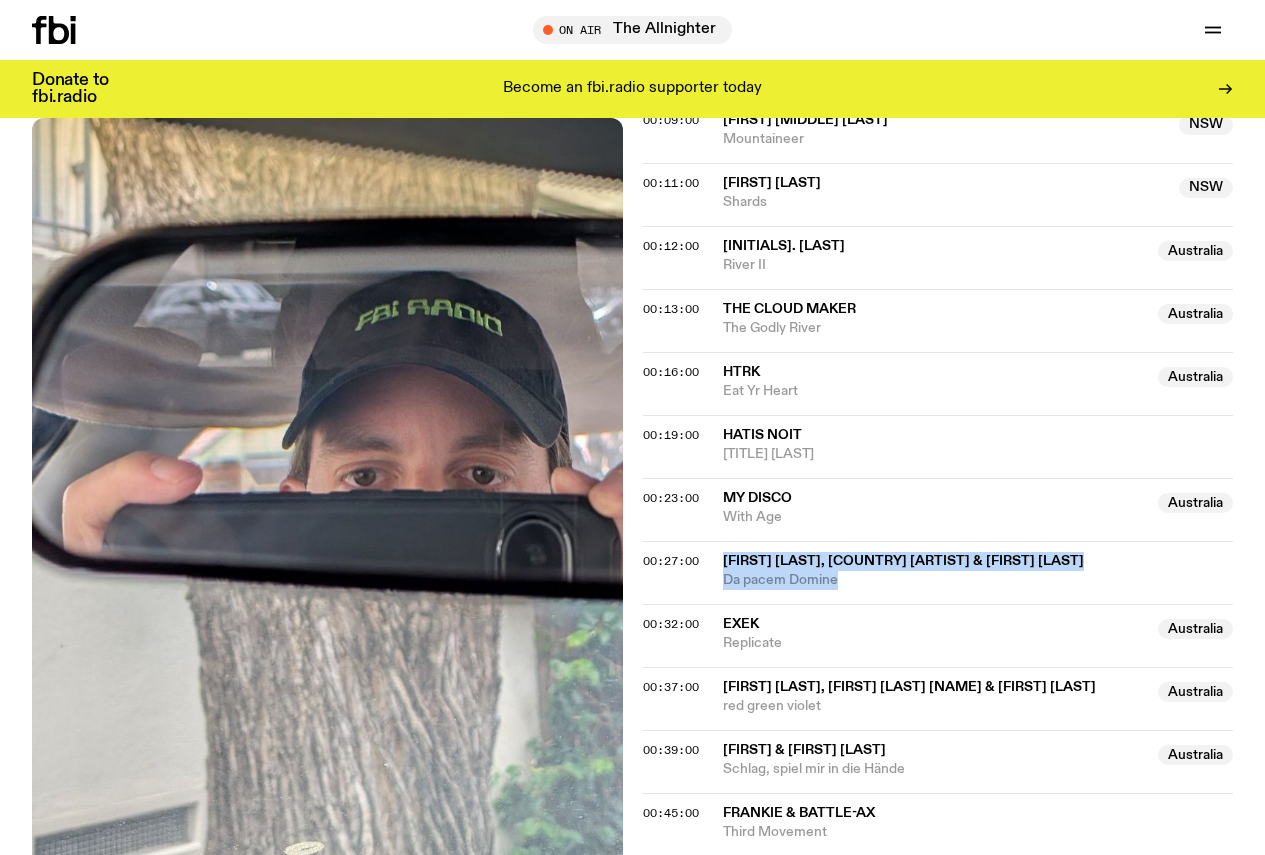 scroll, scrollTop: 792, scrollLeft: 0, axis: vertical 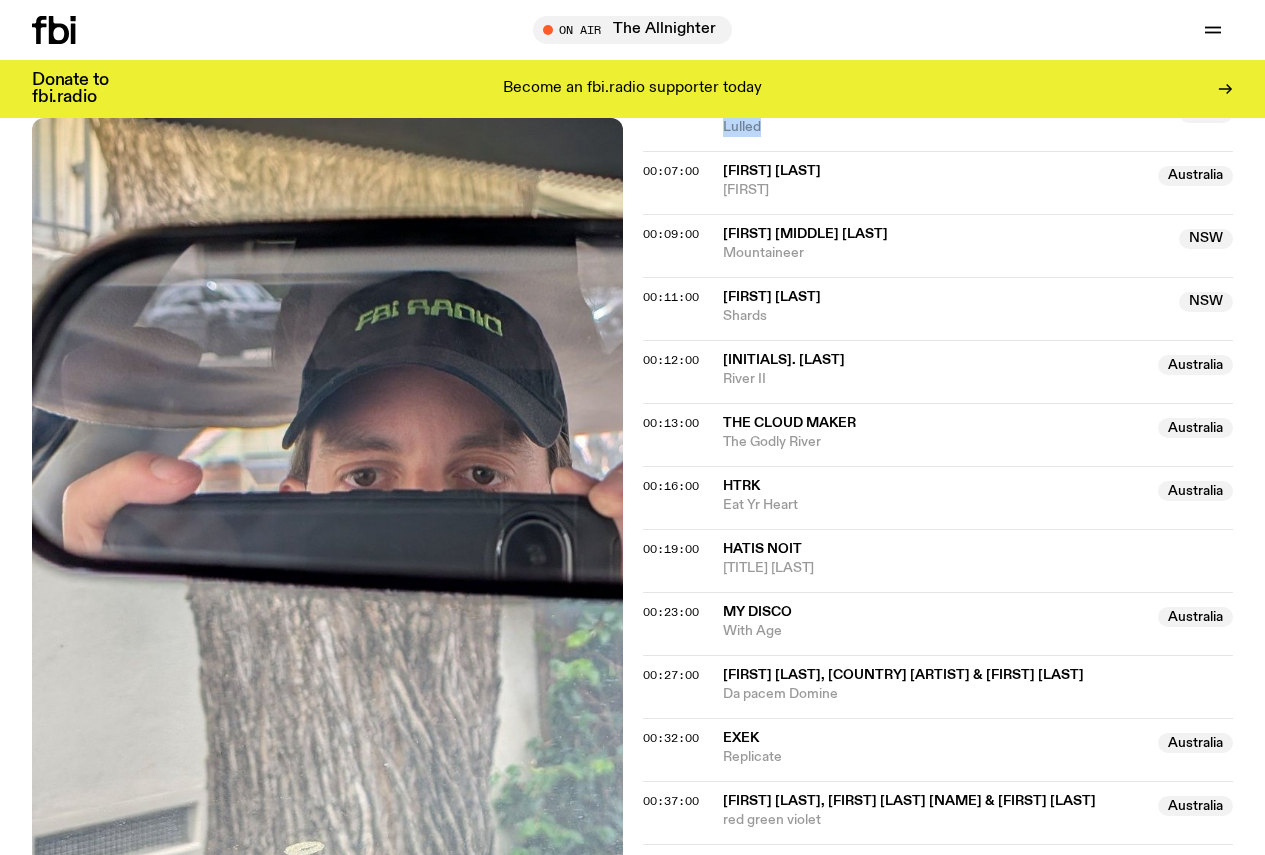 drag, startPoint x: 720, startPoint y: 221, endPoint x: 783, endPoint y: 245, distance: 67.41662 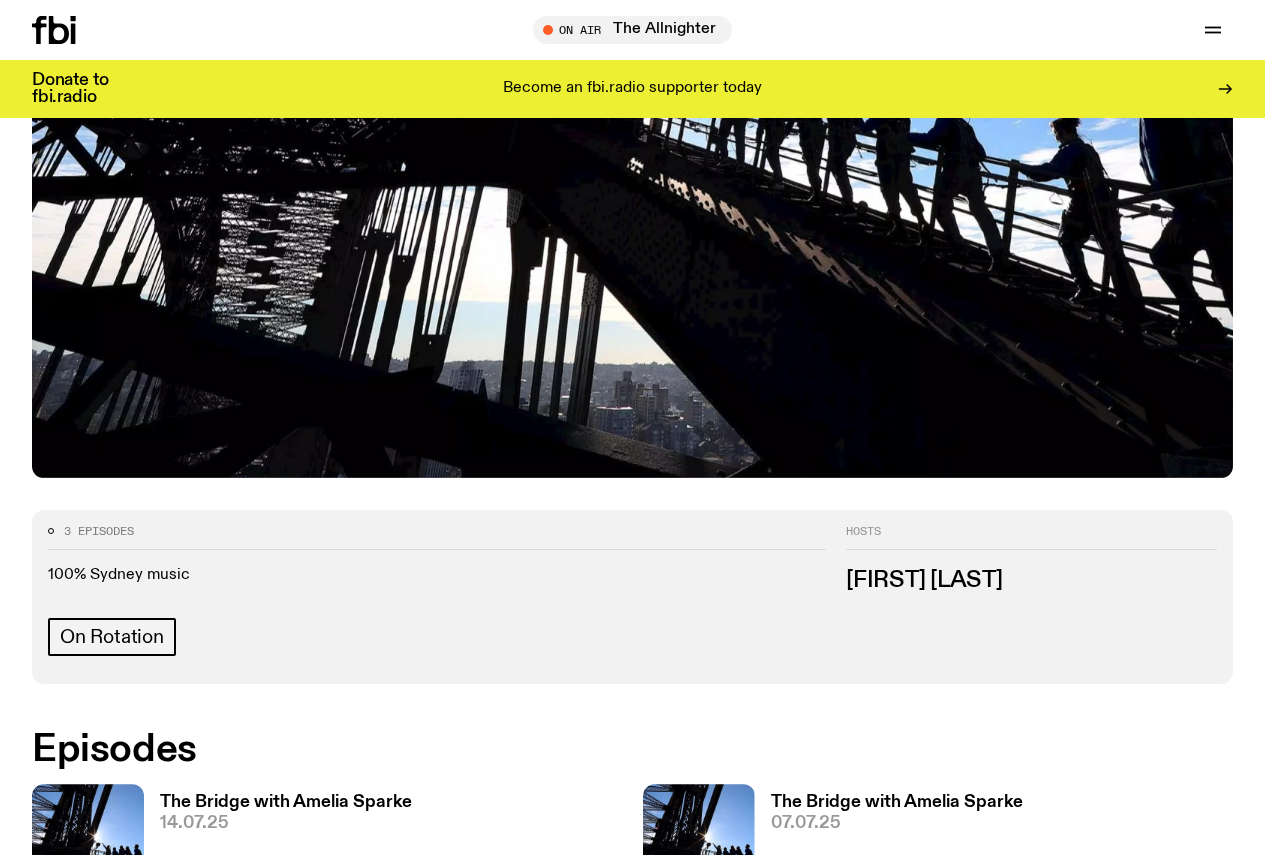 scroll, scrollTop: 890, scrollLeft: 0, axis: vertical 